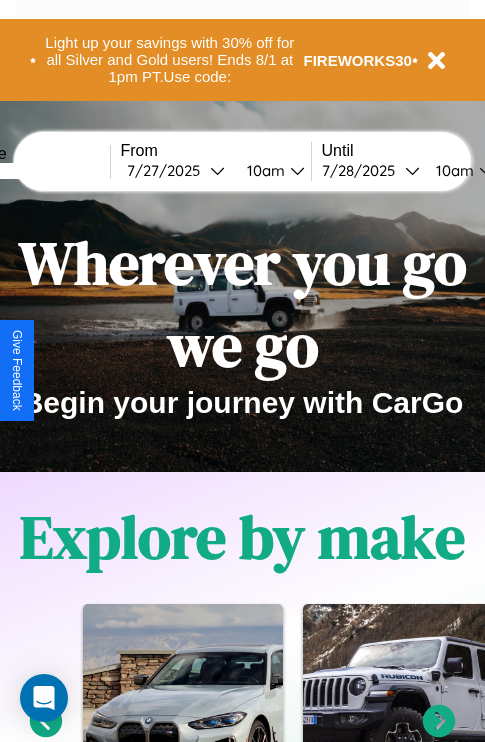 scroll, scrollTop: 0, scrollLeft: 0, axis: both 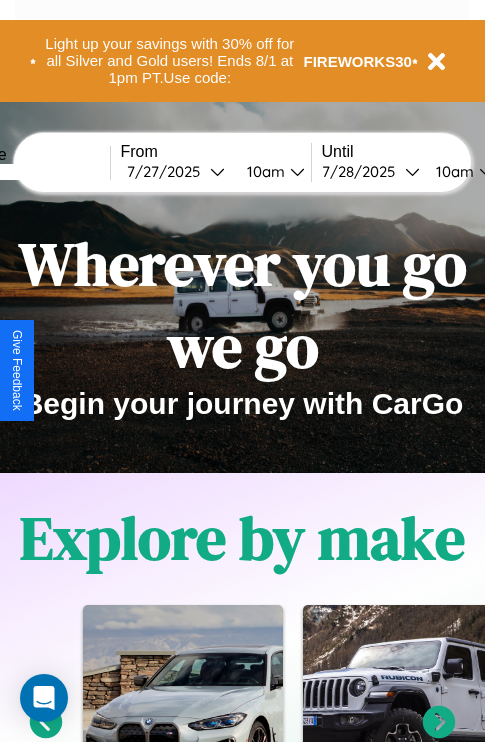 click at bounding box center (35, 172) 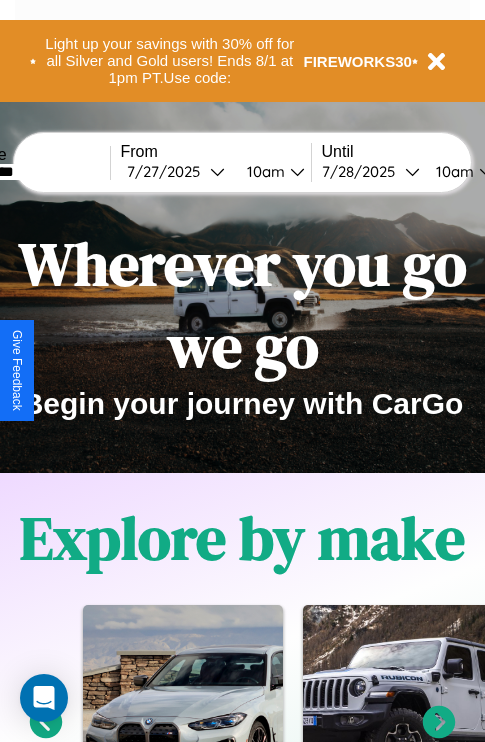 type on "*********" 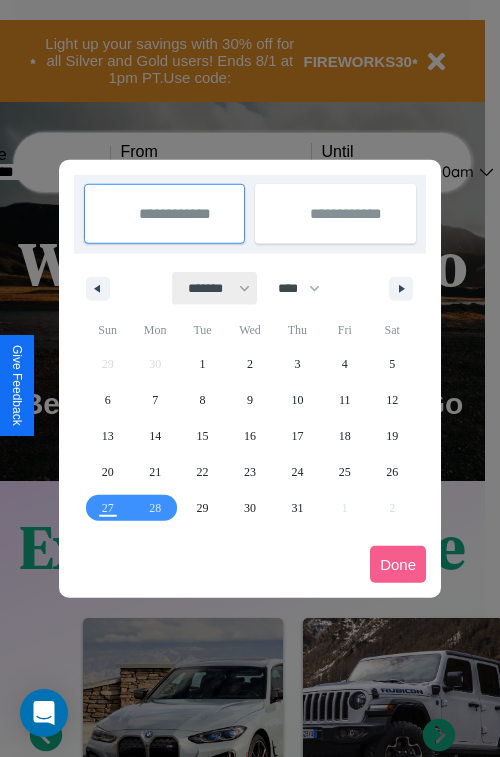 click on "******* ******** ***** ***** *** **** **** ****** ********* ******* ******** ********" at bounding box center (215, 288) 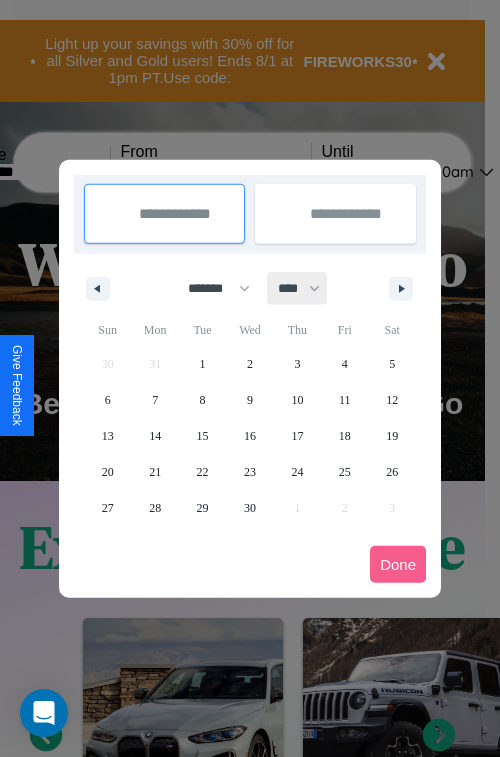click on "**** **** **** **** **** **** **** **** **** **** **** **** **** **** **** **** **** **** **** **** **** **** **** **** **** **** **** **** **** **** **** **** **** **** **** **** **** **** **** **** **** **** **** **** **** **** **** **** **** **** **** **** **** **** **** **** **** **** **** **** **** **** **** **** **** **** **** **** **** **** **** **** **** **** **** **** **** **** **** **** **** **** **** **** **** **** **** **** **** **** **** **** **** **** **** **** **** **** **** **** **** **** **** **** **** **** **** **** **** **** **** **** **** **** **** **** **** **** **** **** ****" at bounding box center [298, 288] 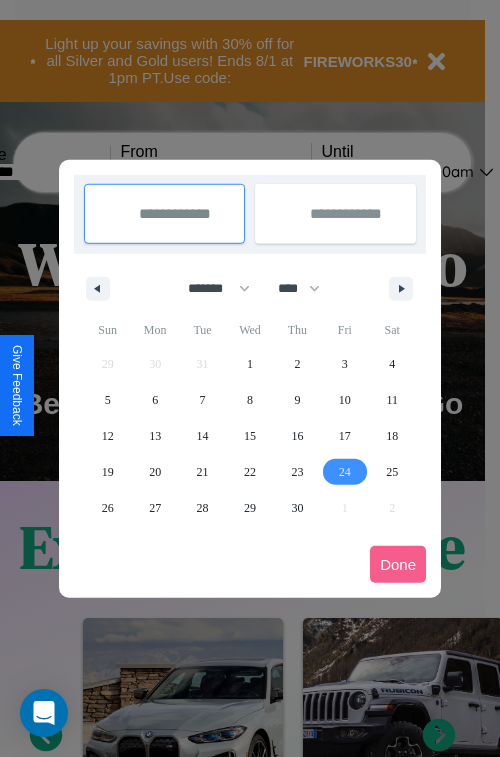 click on "24" at bounding box center (345, 472) 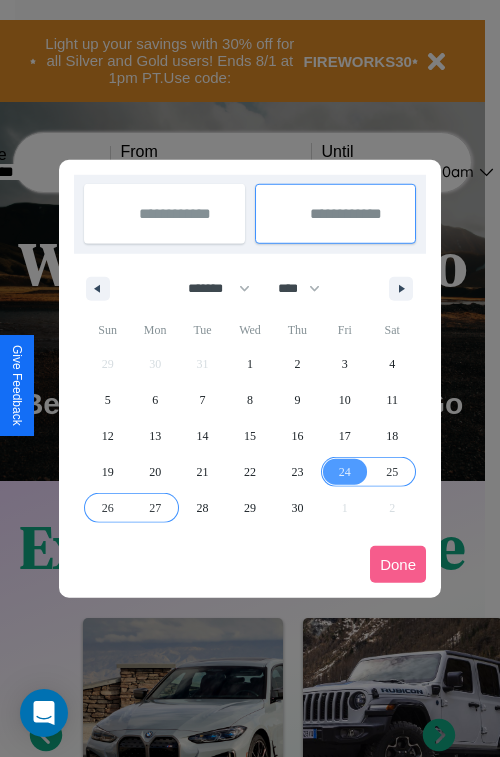 click on "27" at bounding box center (155, 508) 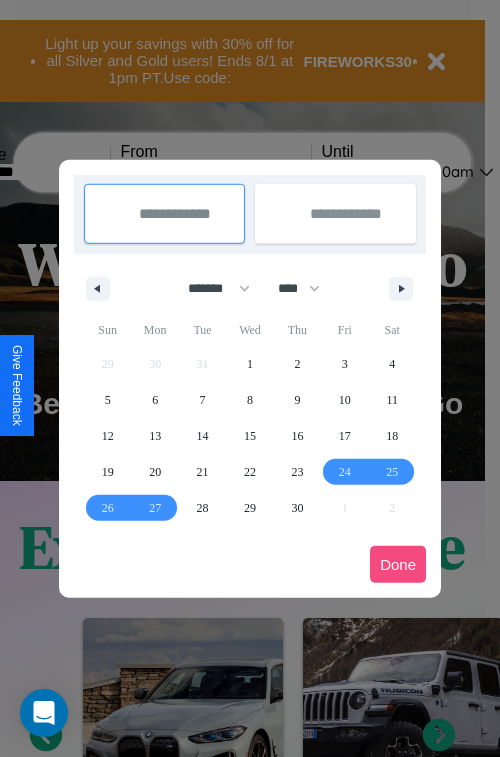click on "Done" at bounding box center (398, 564) 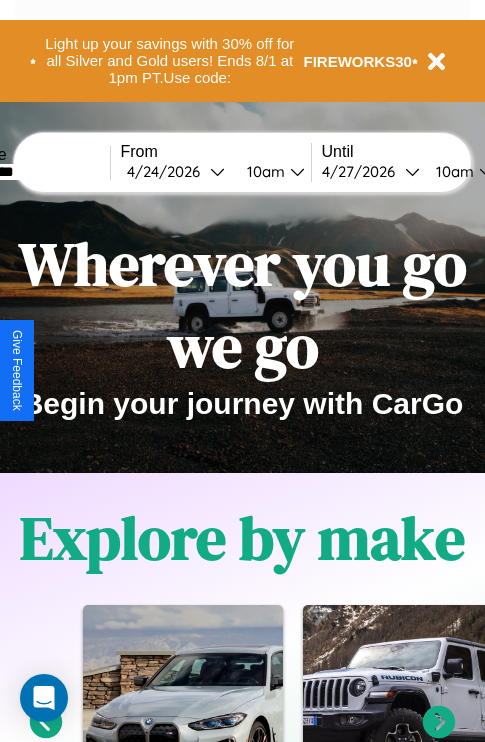 scroll, scrollTop: 0, scrollLeft: 76, axis: horizontal 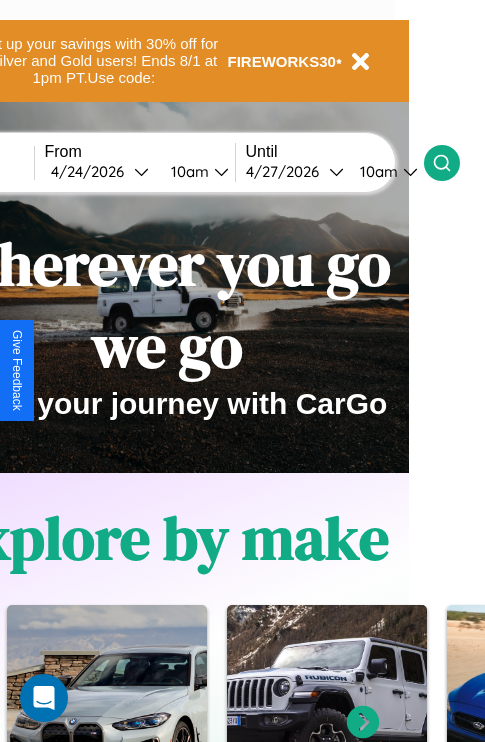 click 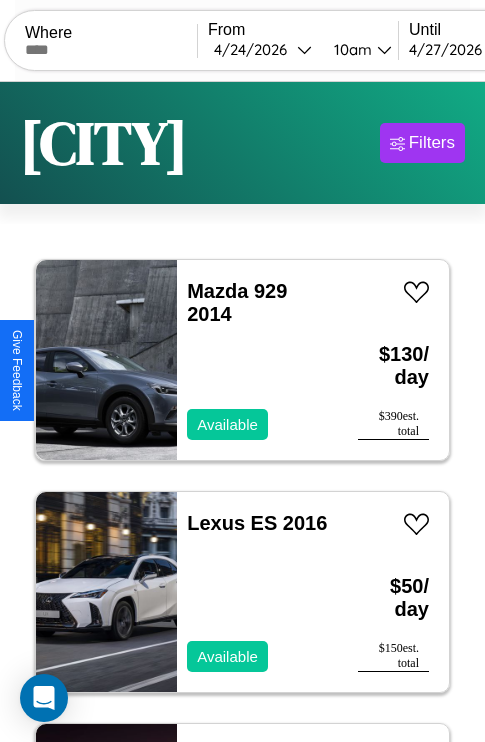 scroll, scrollTop: 95, scrollLeft: 0, axis: vertical 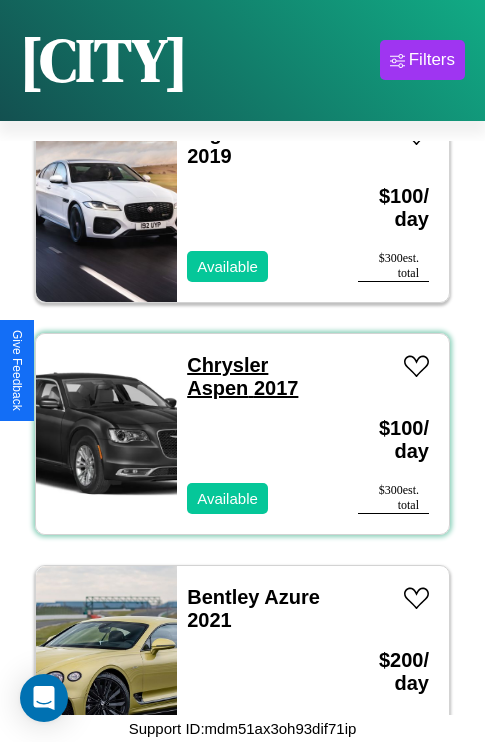 click on "Chrysler Aspen 2017" at bounding box center (242, 376) 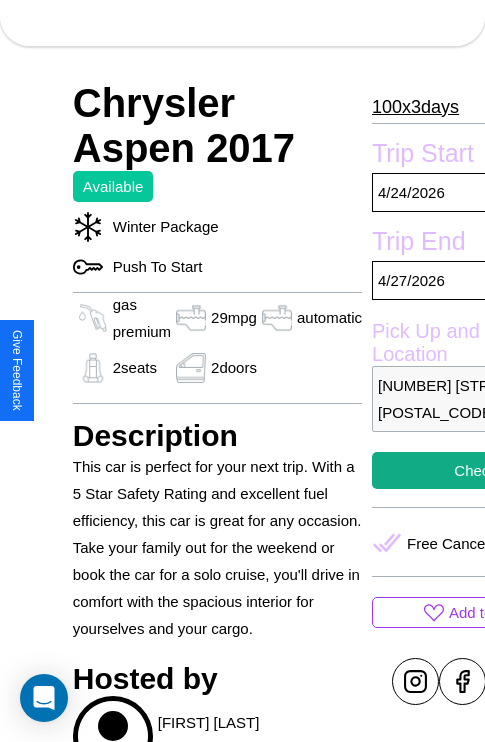 scroll, scrollTop: 909, scrollLeft: 0, axis: vertical 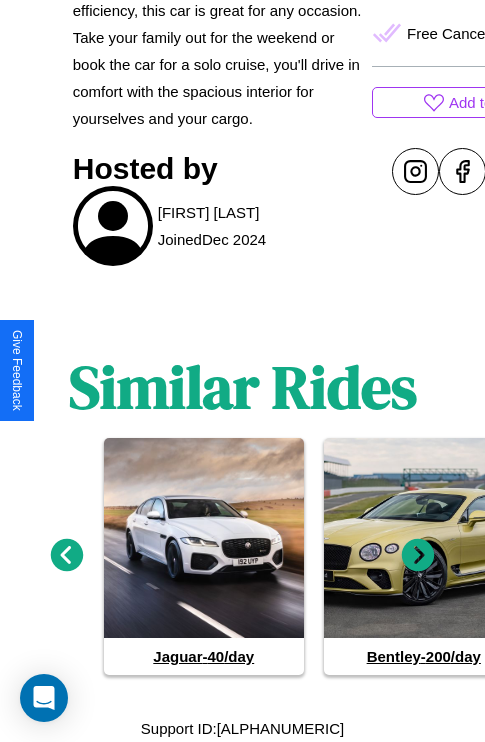 click 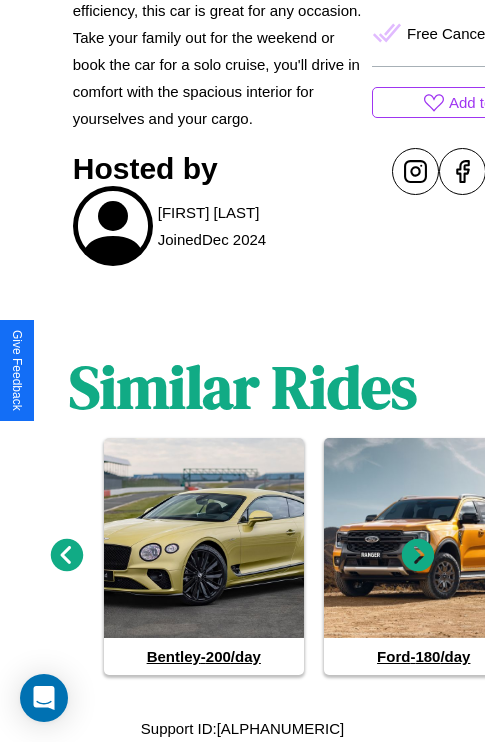 click 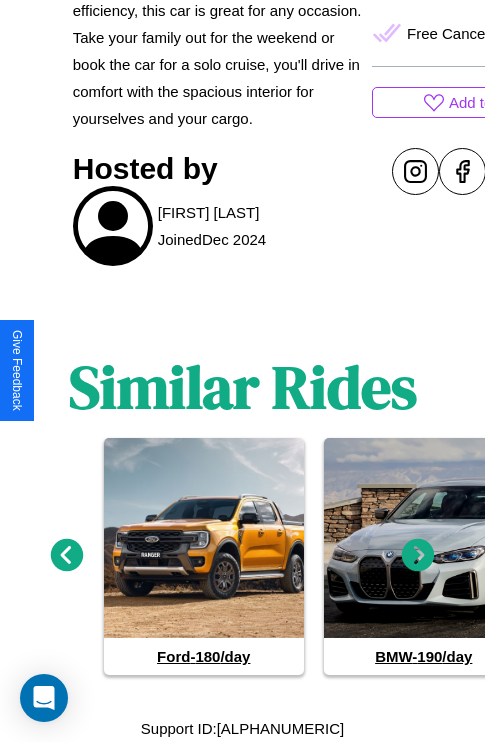 click 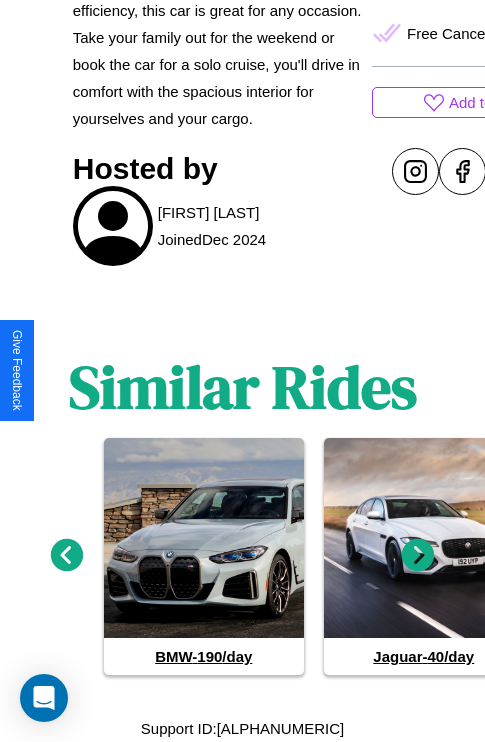 click 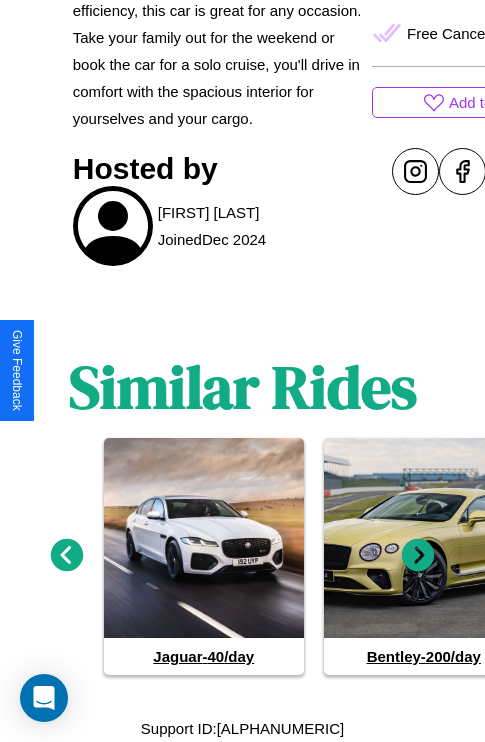 click 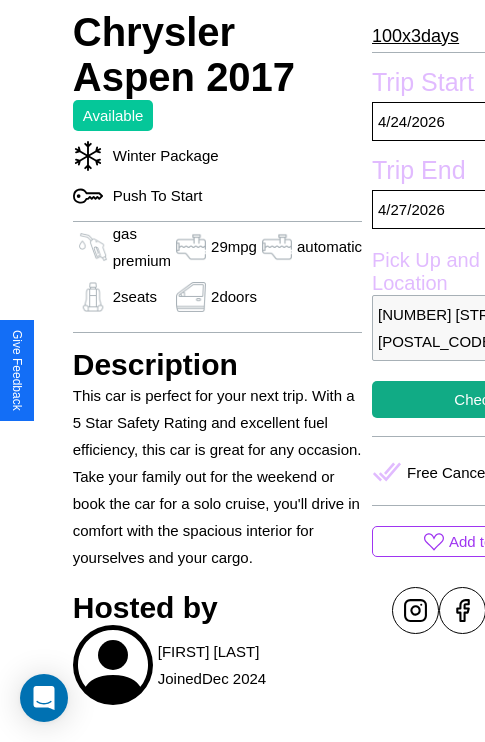 scroll, scrollTop: 135, scrollLeft: 0, axis: vertical 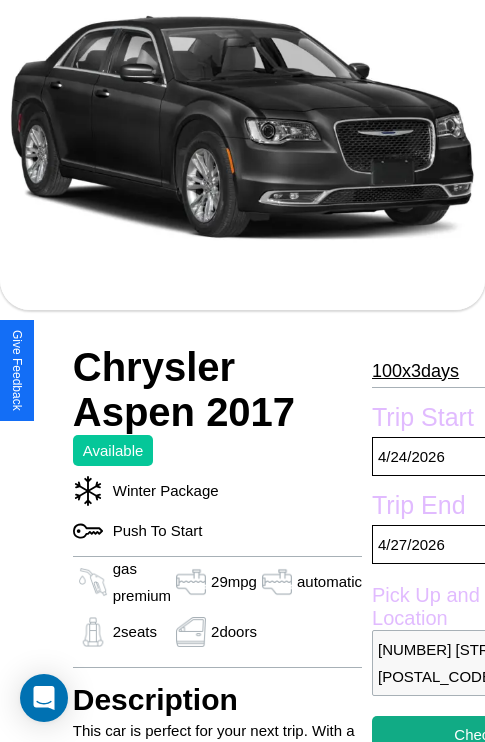 click on "100  x  3  days" at bounding box center [415, 371] 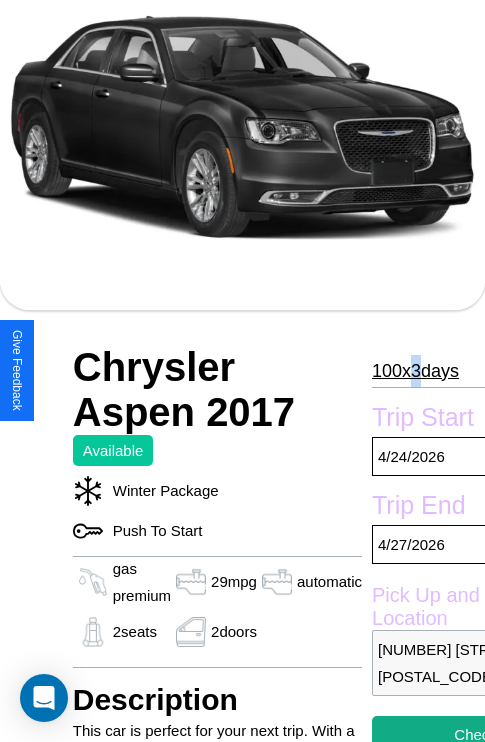click on "100  x  3  days" at bounding box center (415, 371) 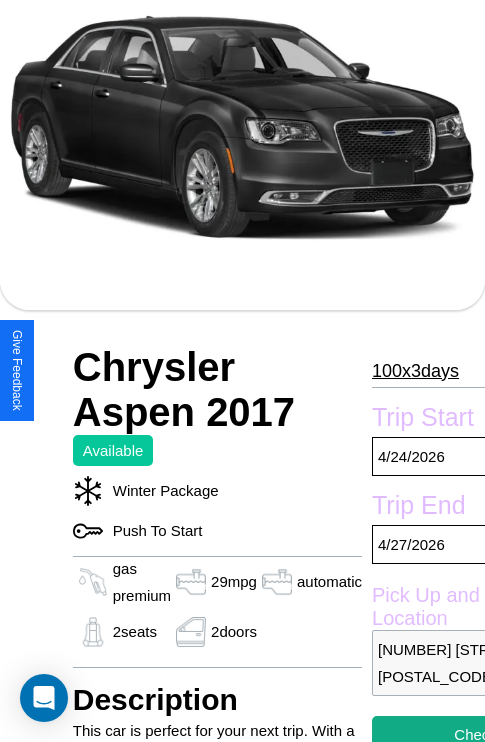 click on "100  x  3  days" at bounding box center (415, 371) 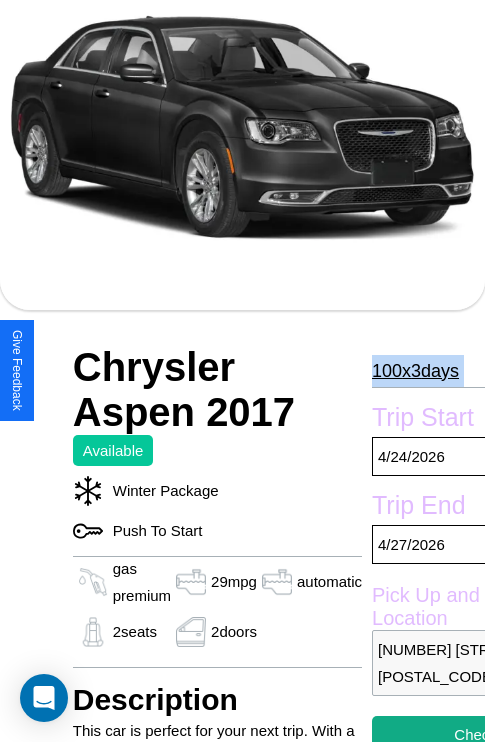 click on "100  x  3  days" at bounding box center [415, 371] 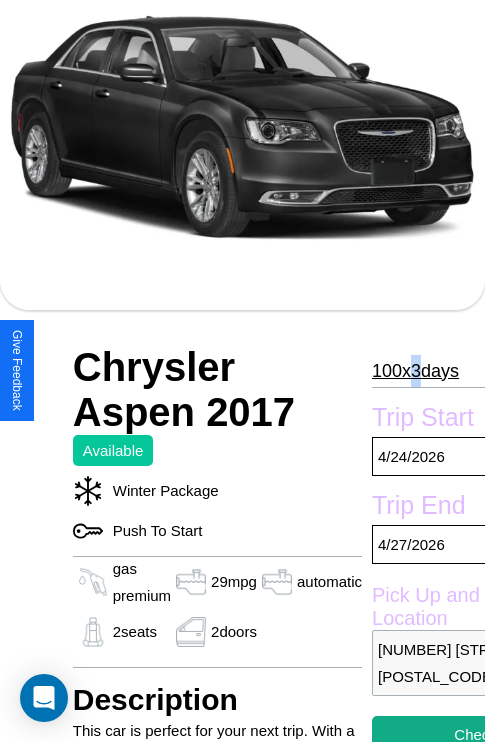 click on "100  x  3  days" at bounding box center [415, 371] 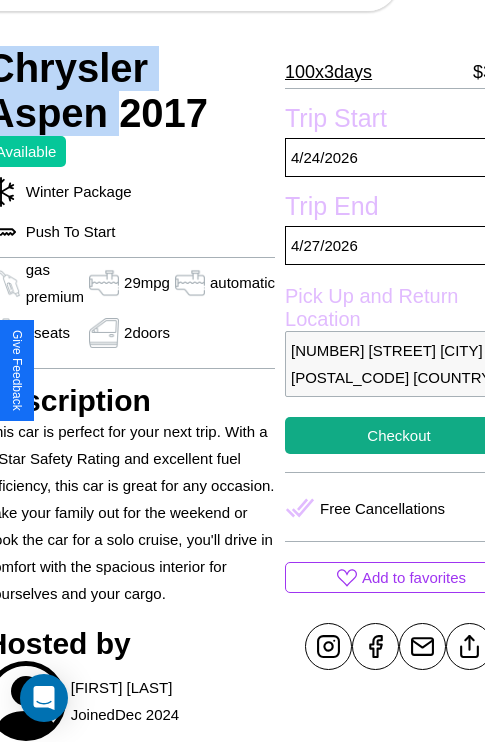scroll, scrollTop: 499, scrollLeft: 107, axis: both 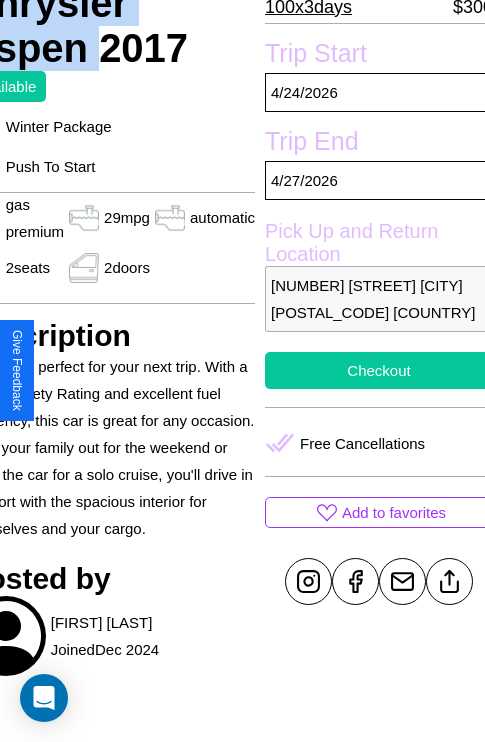 click on "Checkout" at bounding box center (379, 370) 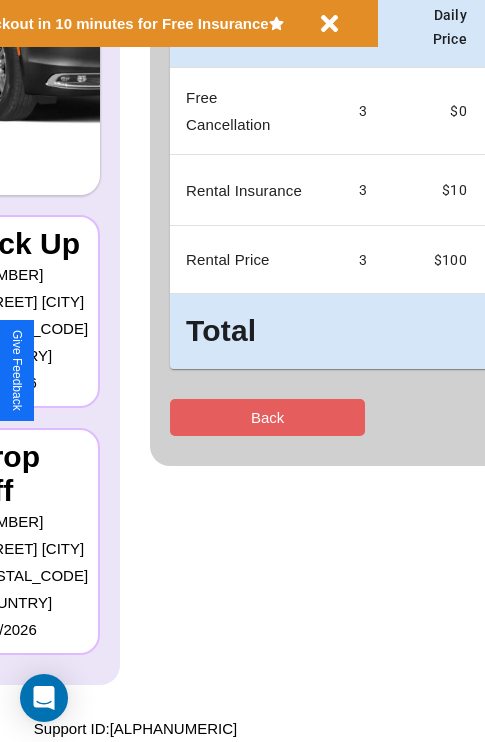 scroll, scrollTop: 0, scrollLeft: 0, axis: both 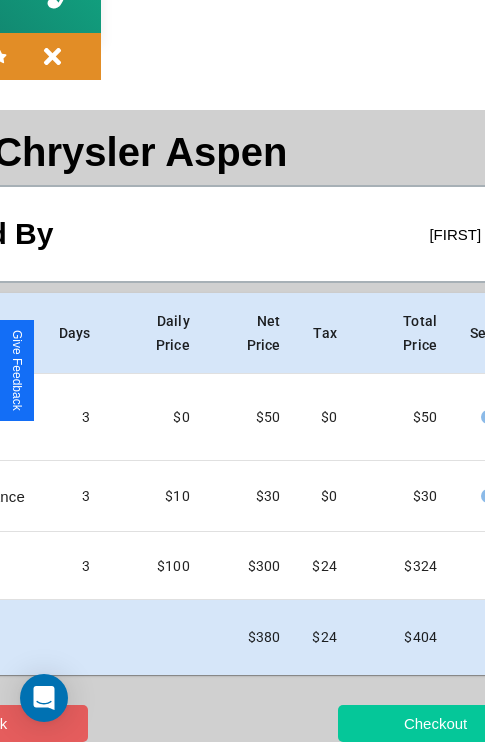 click on "Checkout" at bounding box center [435, 723] 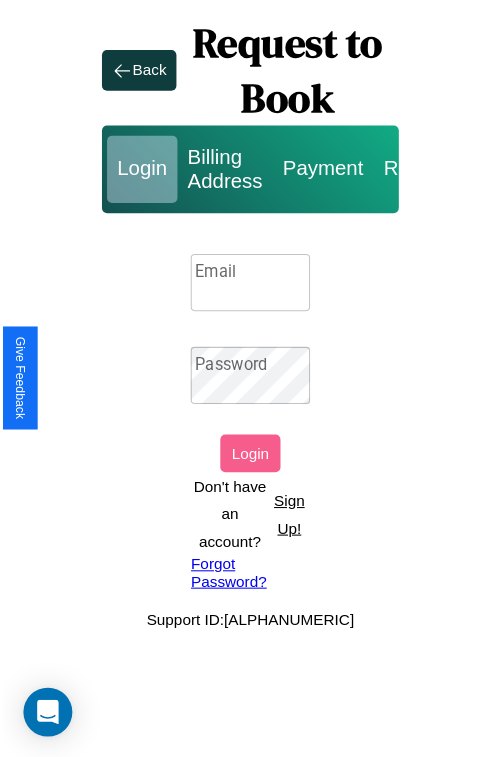 scroll, scrollTop: 0, scrollLeft: 0, axis: both 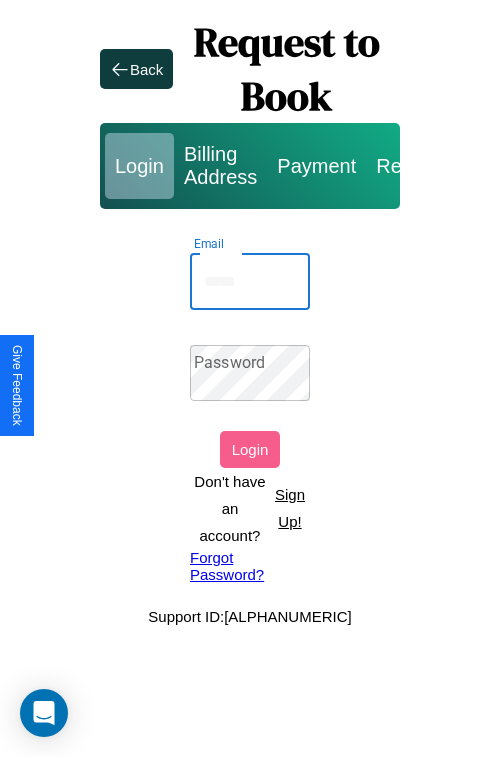 click on "Email" at bounding box center (250, 282) 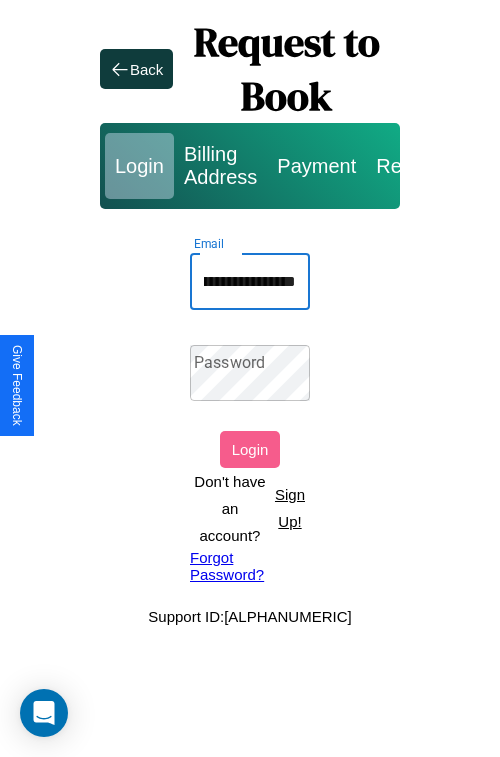scroll, scrollTop: 0, scrollLeft: 110, axis: horizontal 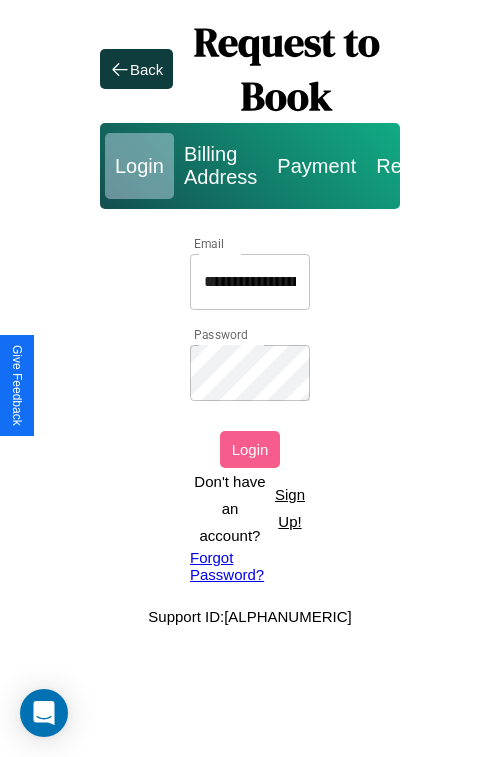 click on "Login" at bounding box center [250, 449] 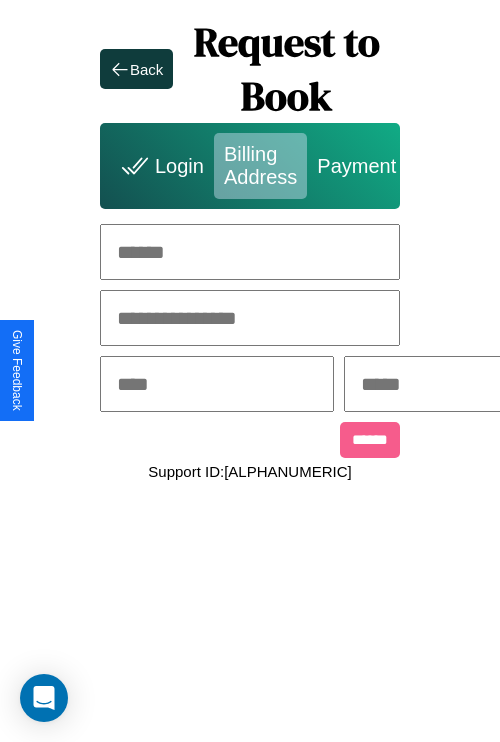 click at bounding box center (250, 252) 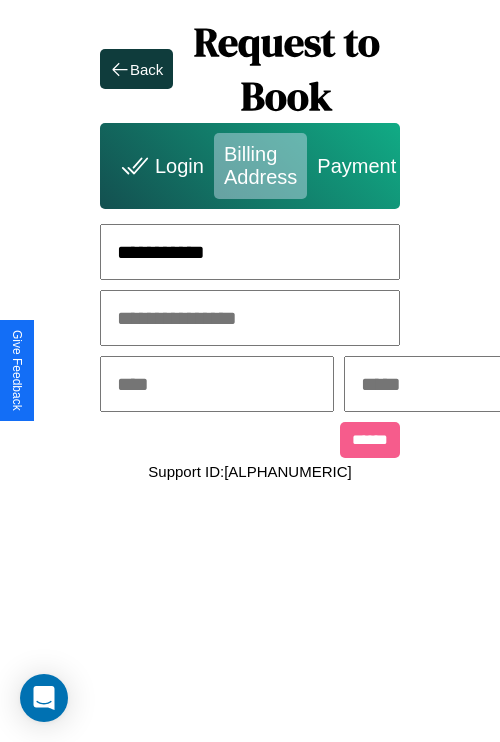 type on "**********" 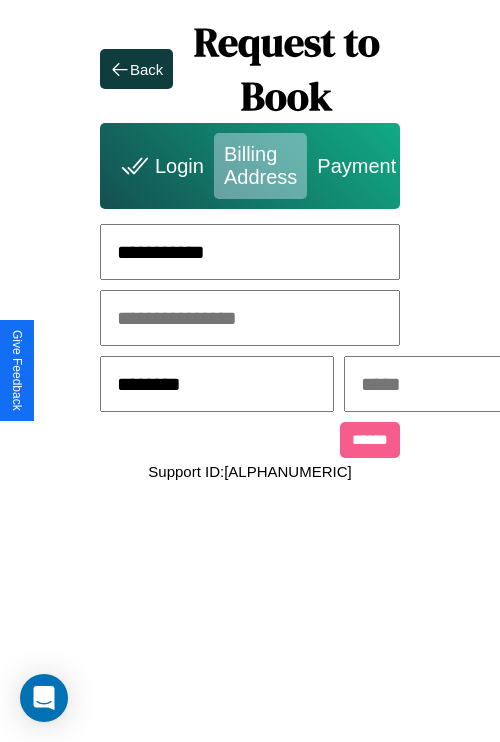 type on "********" 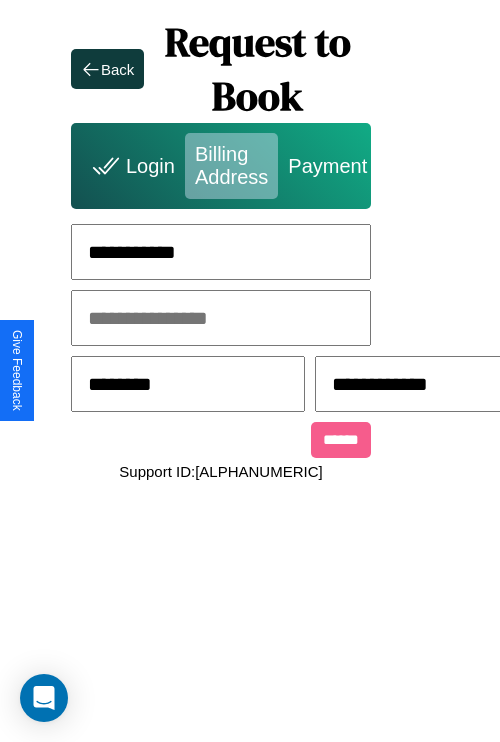 scroll, scrollTop: 0, scrollLeft: 44, axis: horizontal 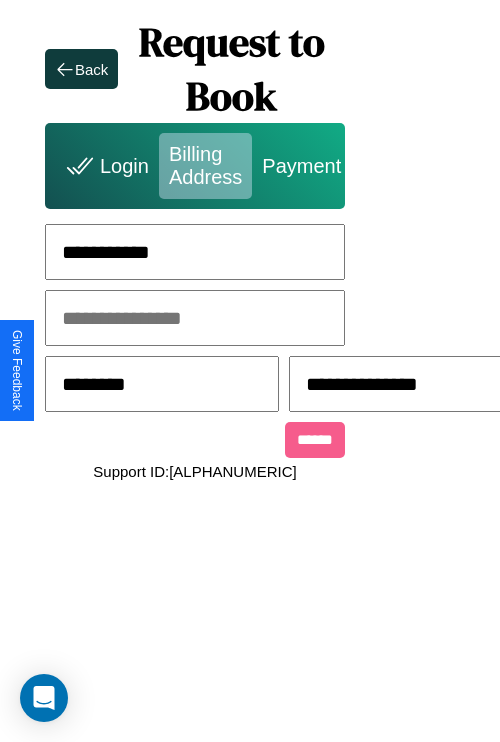 type on "**********" 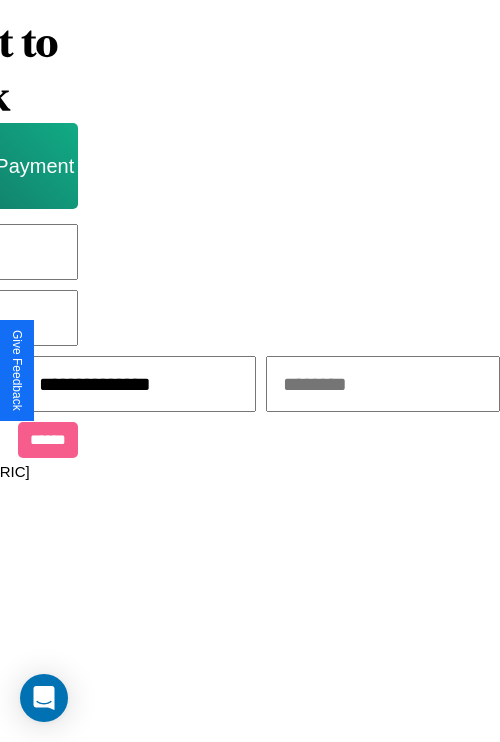 click at bounding box center [383, 384] 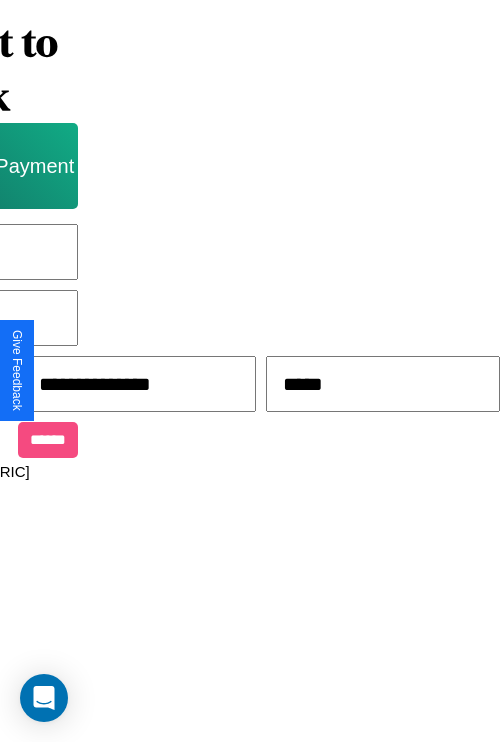 type on "*****" 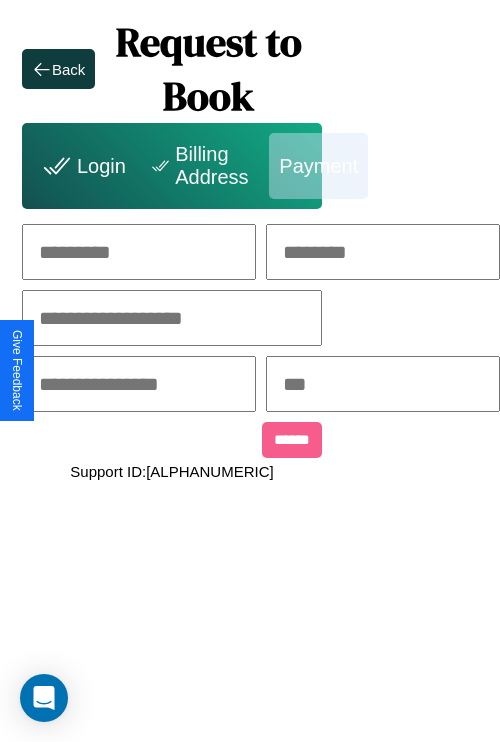 scroll, scrollTop: 0, scrollLeft: 208, axis: horizontal 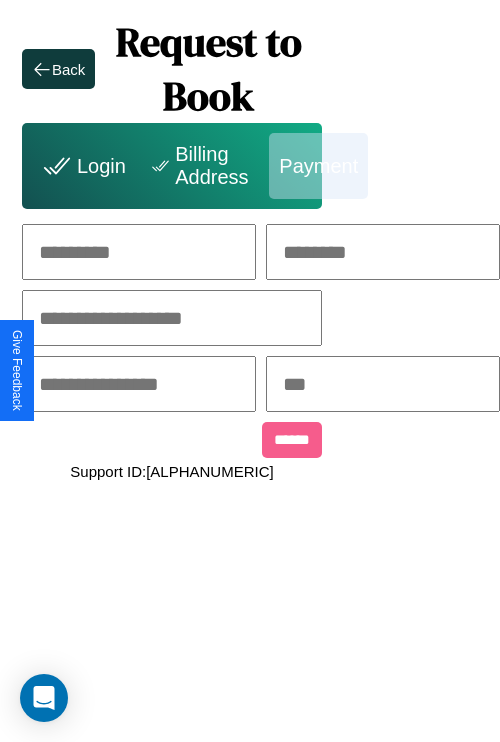 click at bounding box center (139, 252) 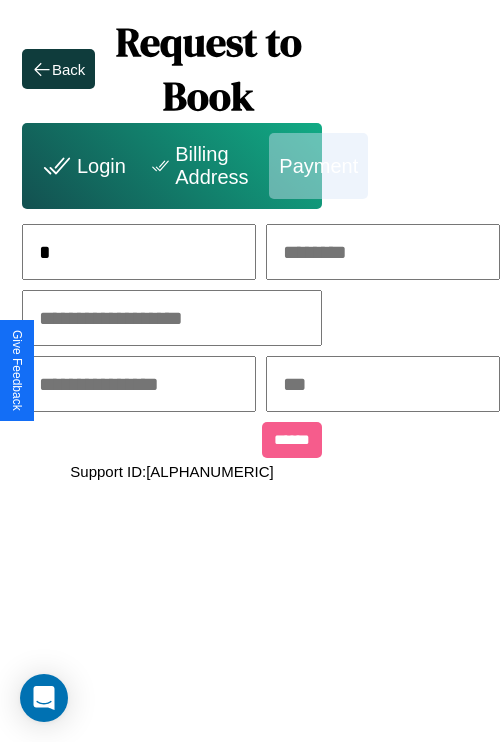 scroll, scrollTop: 0, scrollLeft: 130, axis: horizontal 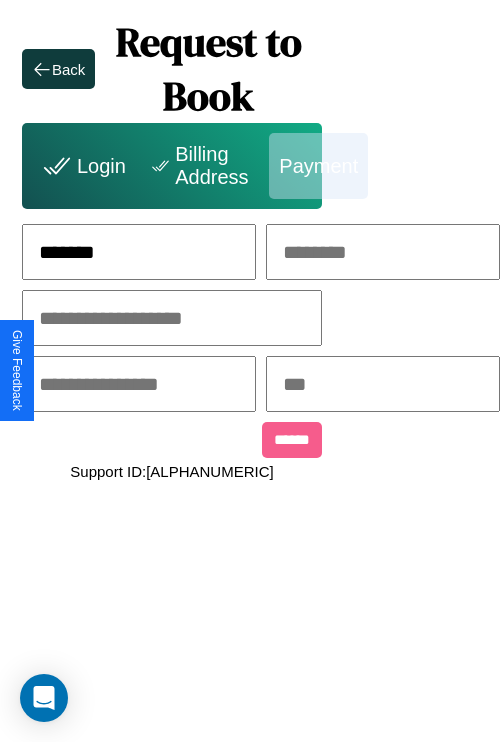 type on "*******" 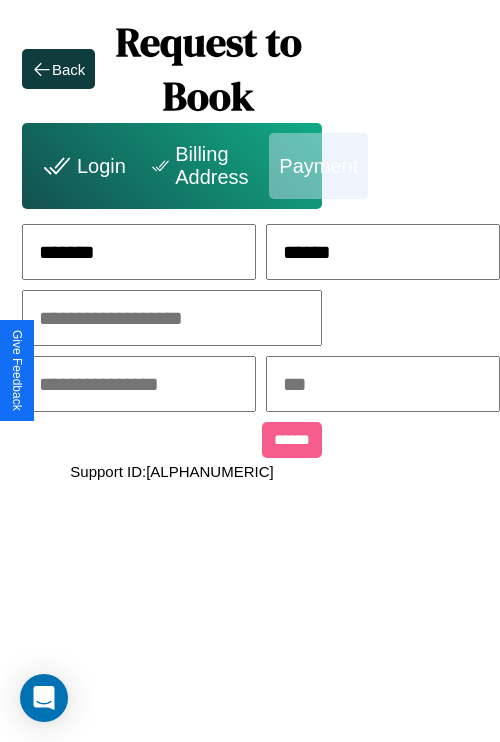 type on "******" 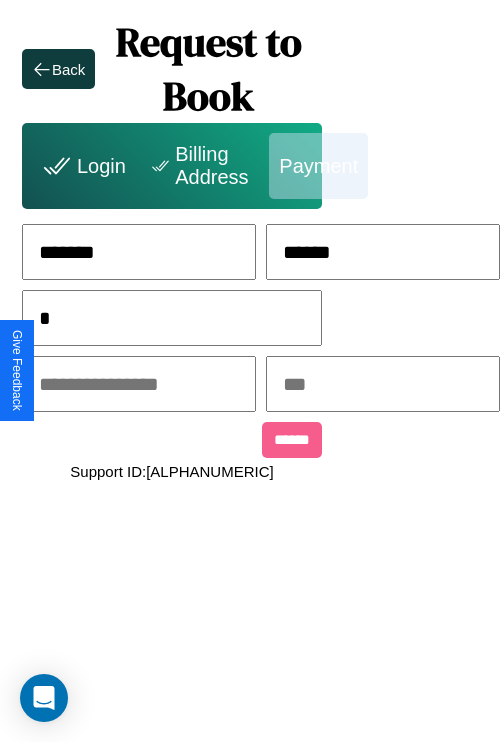 scroll, scrollTop: 0, scrollLeft: 128, axis: horizontal 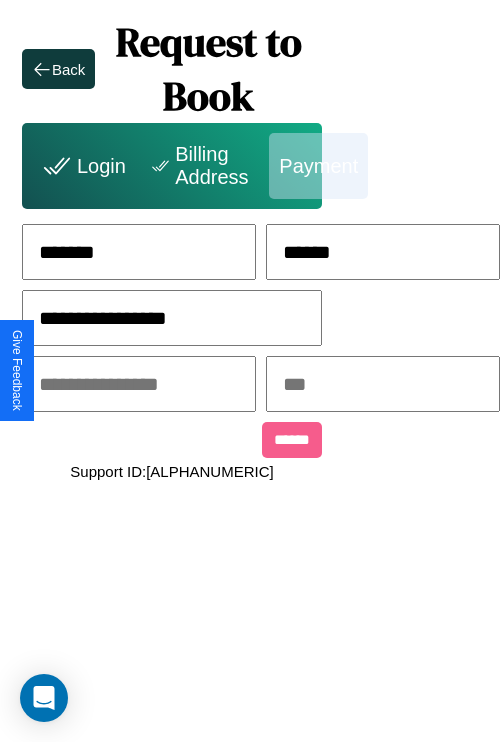 type on "**********" 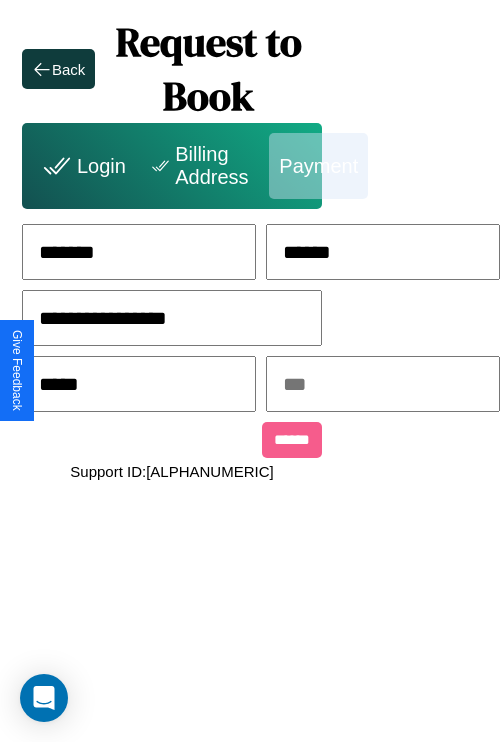 type on "*****" 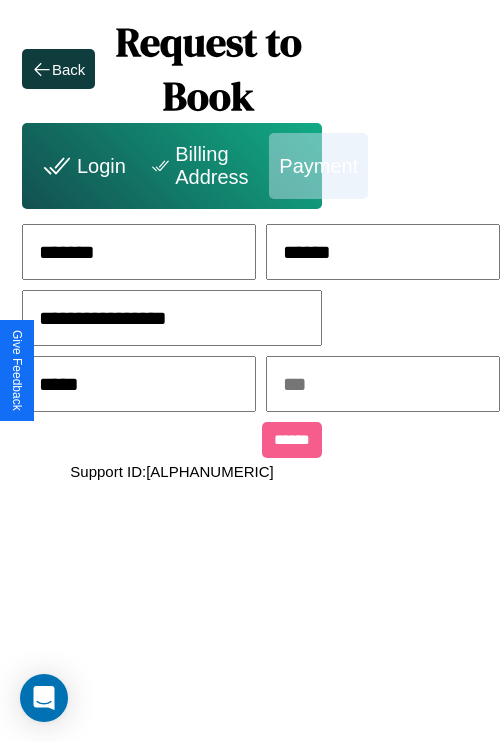 click at bounding box center (383, 384) 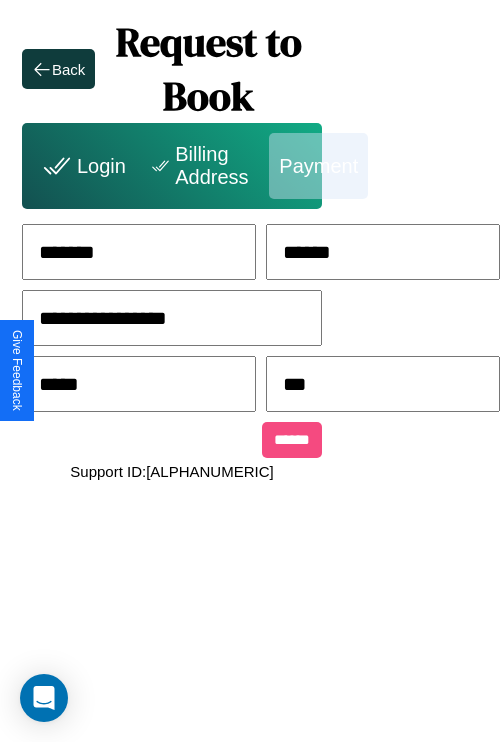 type on "***" 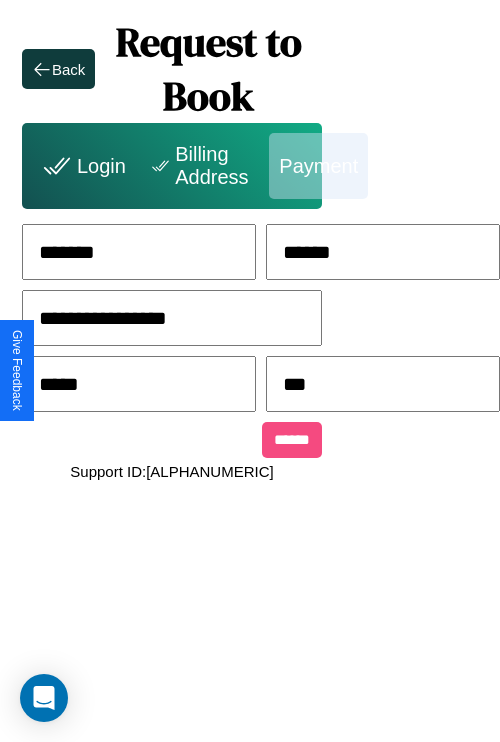 click on "******" at bounding box center [292, 440] 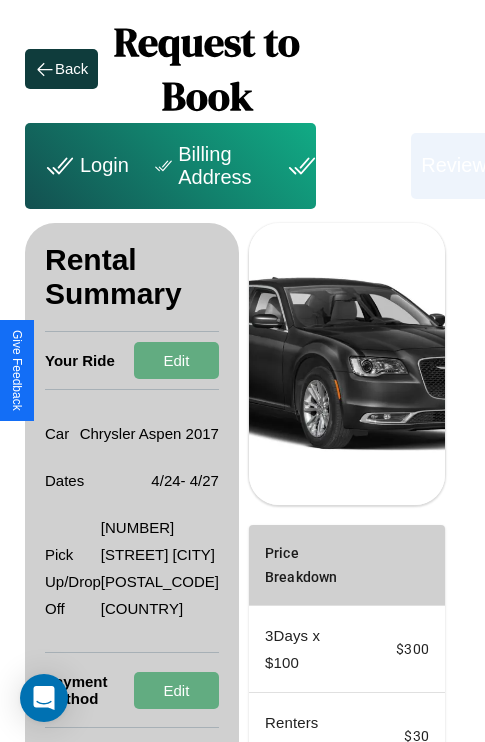 scroll, scrollTop: 355, scrollLeft: 72, axis: both 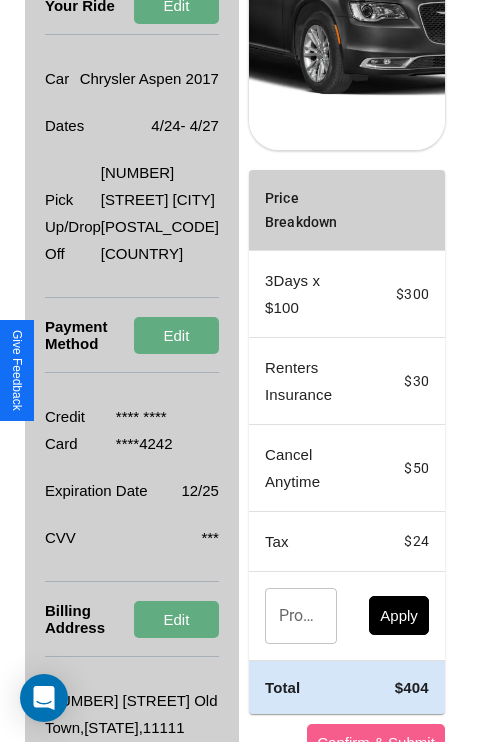 click on "Promo Code" at bounding box center (290, 616) 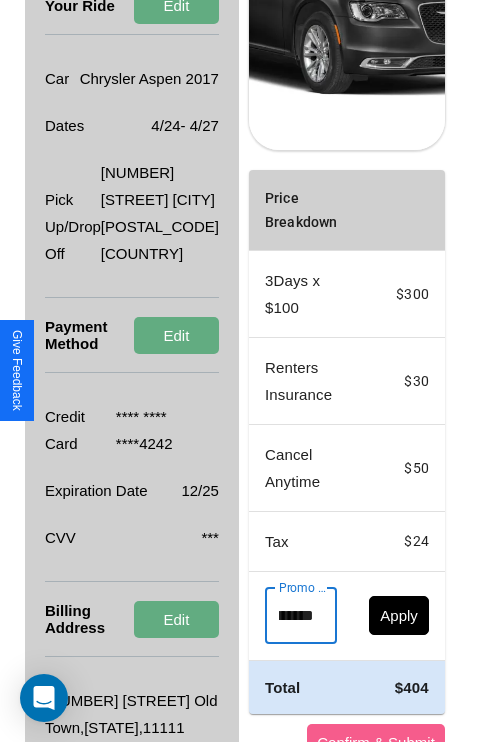 scroll, scrollTop: 0, scrollLeft: 71, axis: horizontal 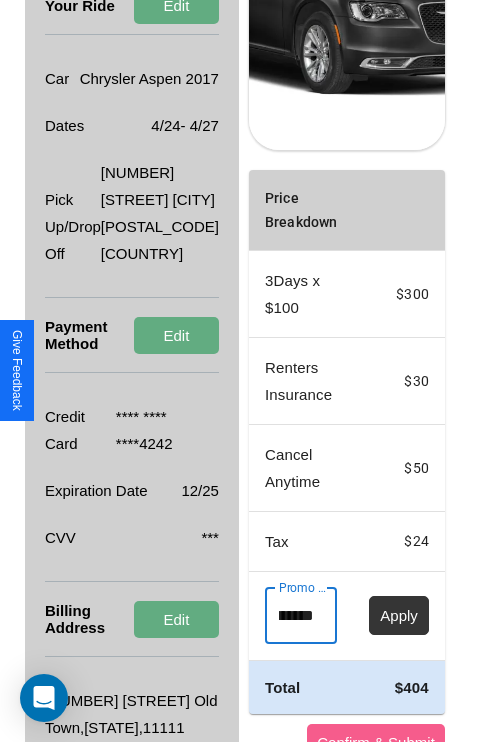 type on "**********" 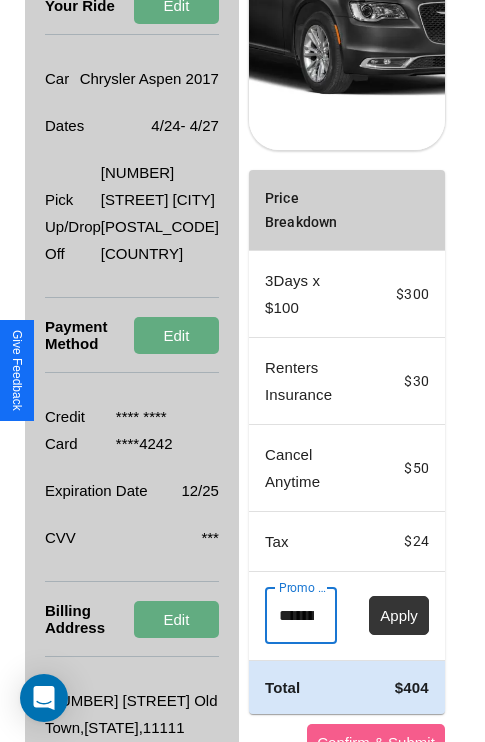 click on "Apply" at bounding box center [399, 615] 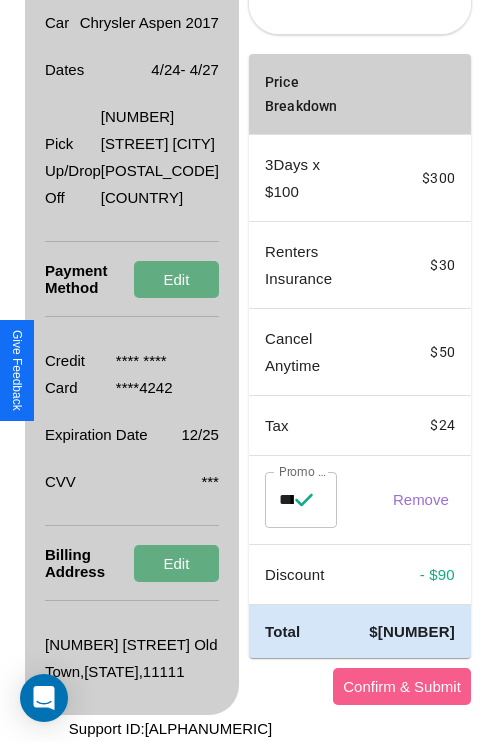 scroll, scrollTop: 509, scrollLeft: 72, axis: both 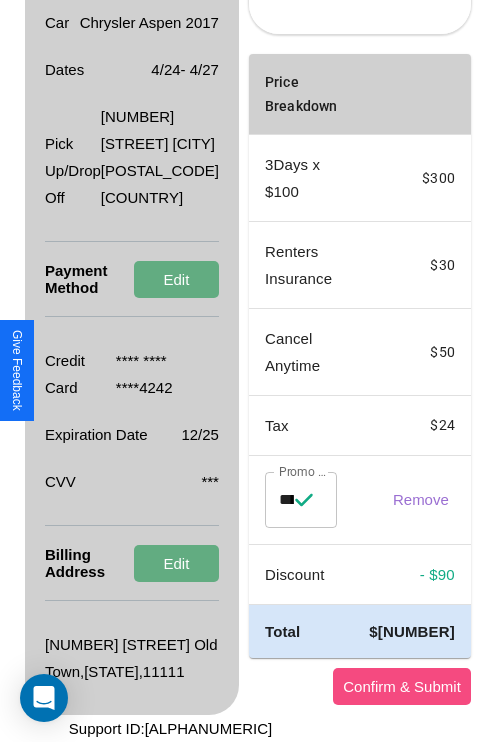 click on "Confirm & Submit" at bounding box center [402, 686] 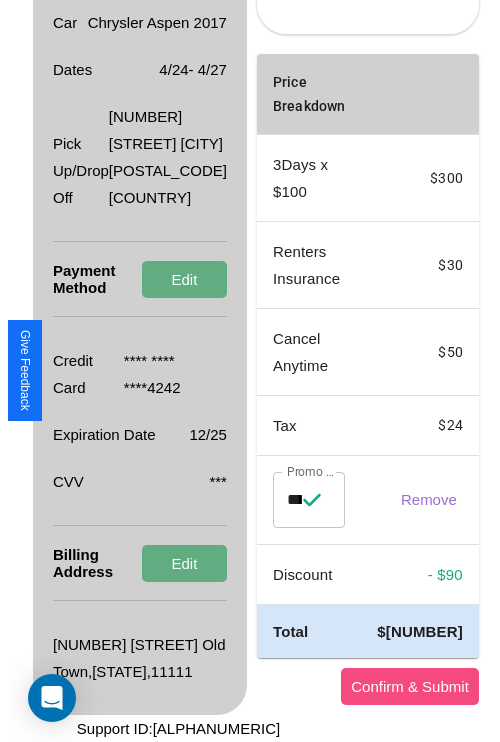 scroll, scrollTop: 0, scrollLeft: 72, axis: horizontal 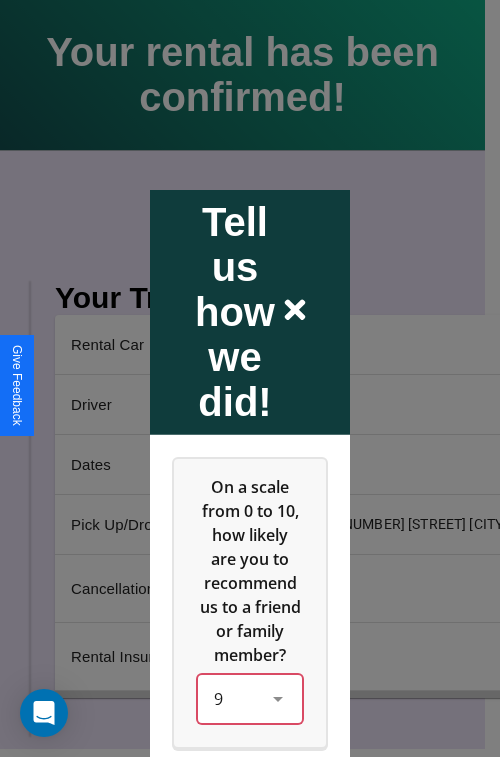 click on "9" at bounding box center (250, 698) 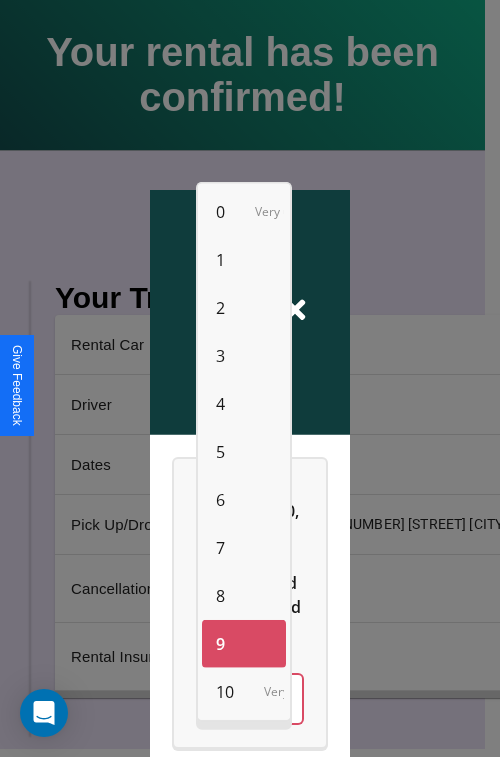 click on "7" at bounding box center (220, 548) 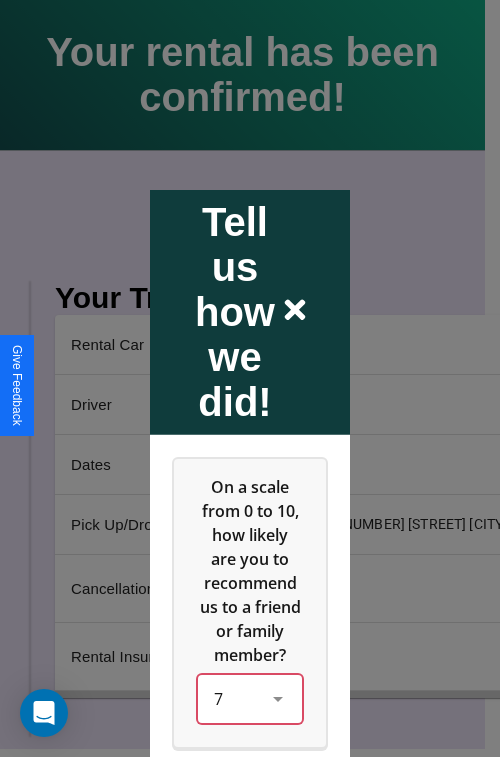scroll, scrollTop: 286, scrollLeft: 0, axis: vertical 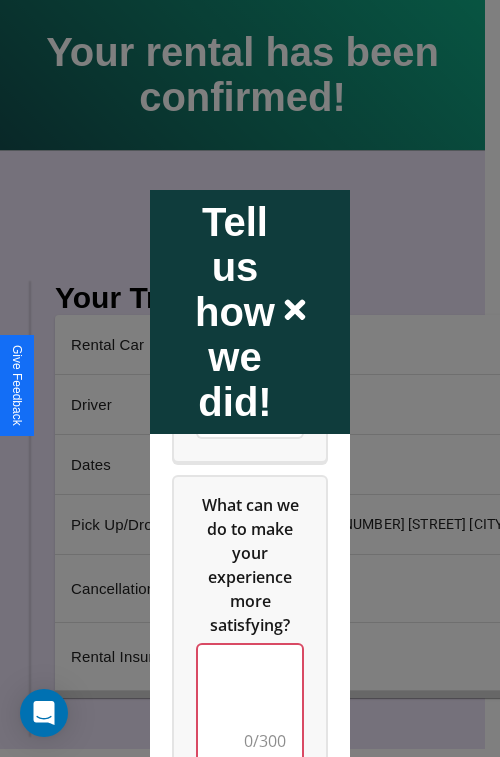 click at bounding box center [250, 704] 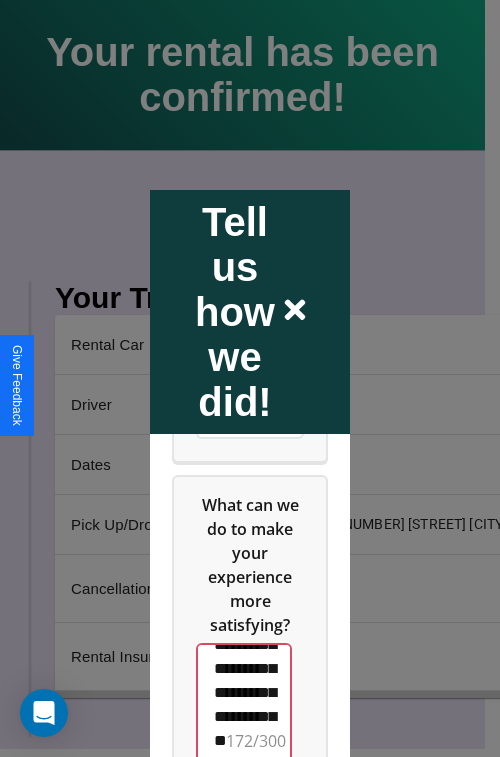scroll, scrollTop: 732, scrollLeft: 0, axis: vertical 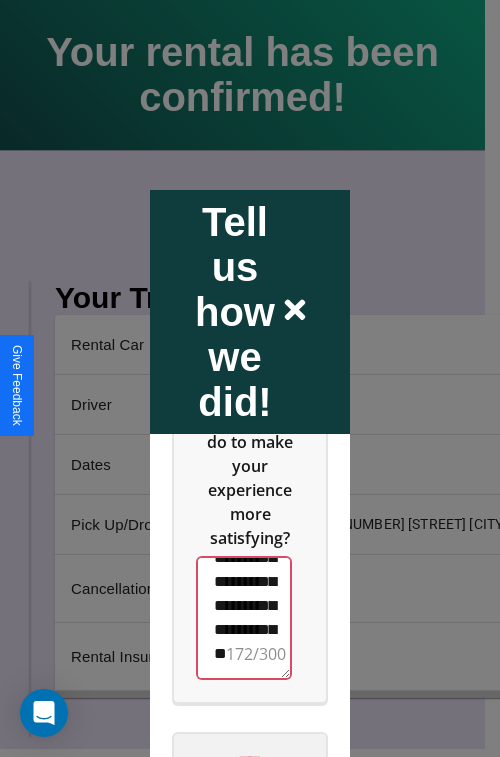type on "**********" 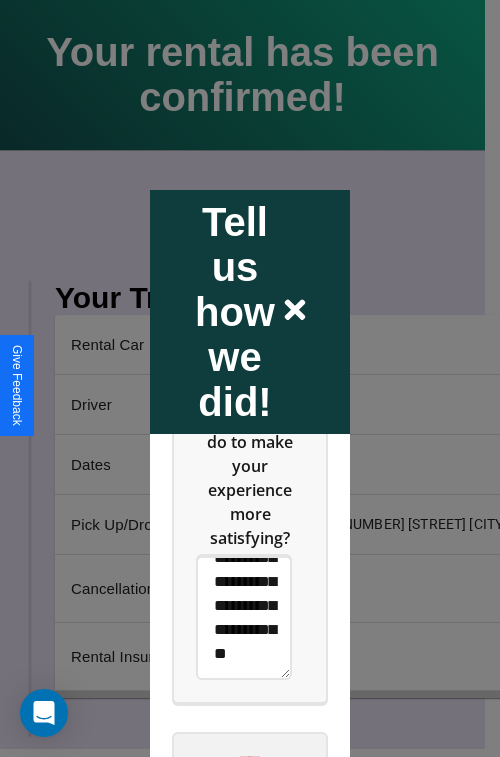 click on "****" at bounding box center [250, 761] 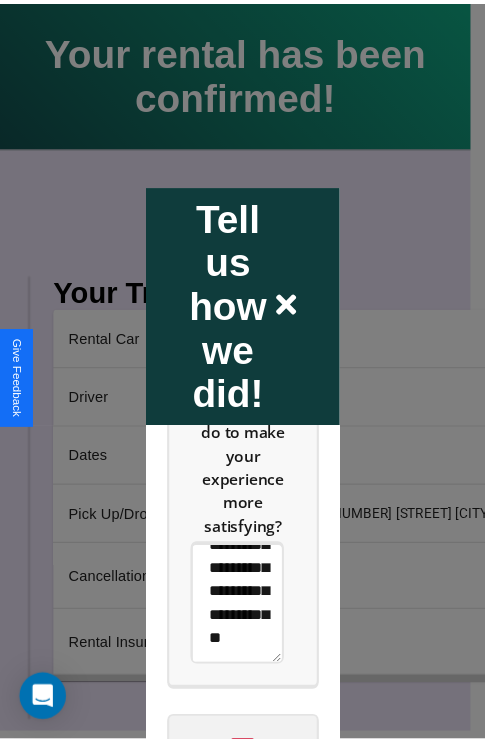 scroll, scrollTop: 0, scrollLeft: 0, axis: both 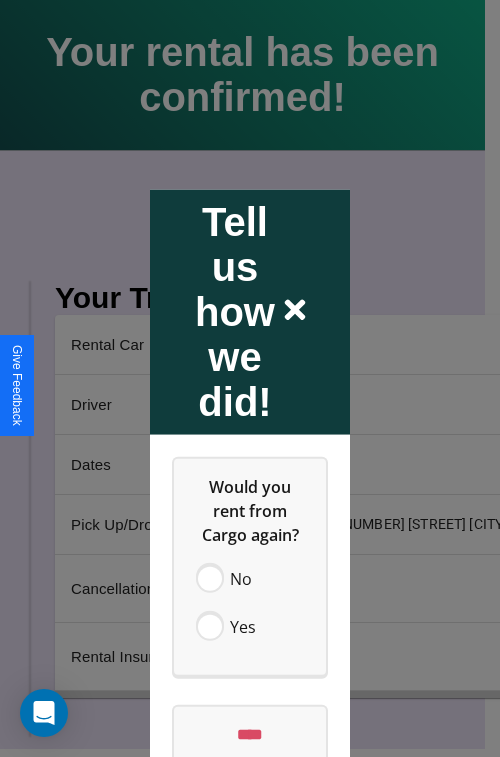 click at bounding box center (250, 378) 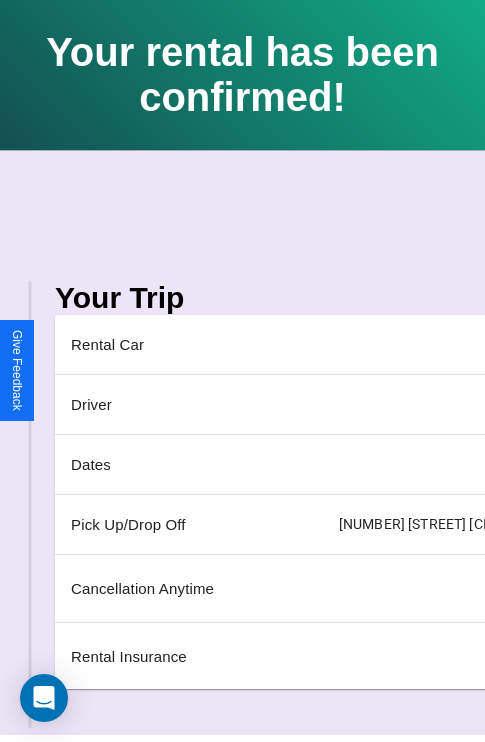 scroll, scrollTop: 0, scrollLeft: 235, axis: horizontal 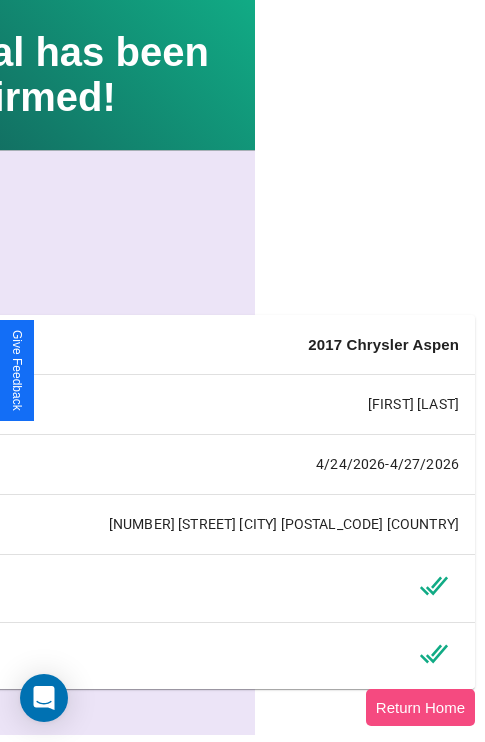 click on "Return Home" at bounding box center [420, 707] 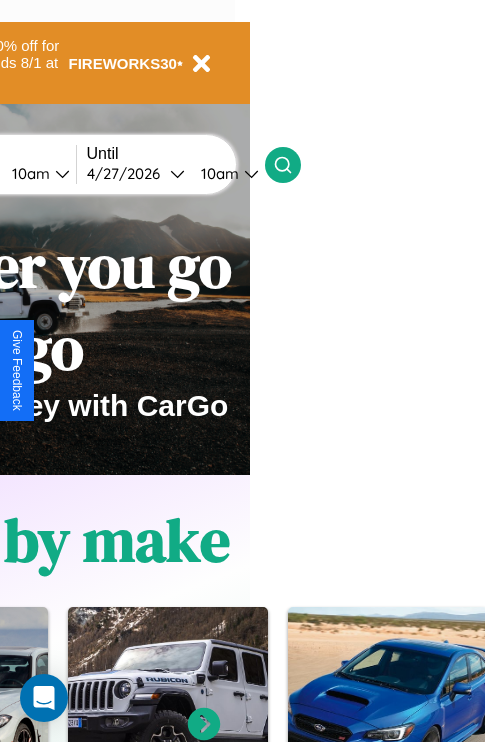 scroll, scrollTop: 0, scrollLeft: 0, axis: both 